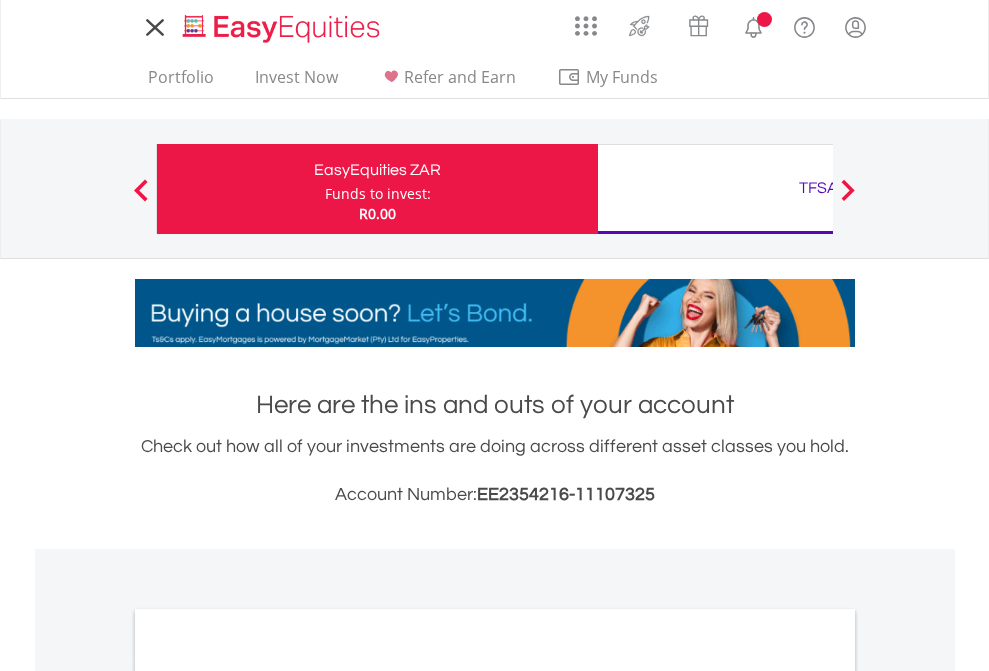 scroll, scrollTop: 0, scrollLeft: 0, axis: both 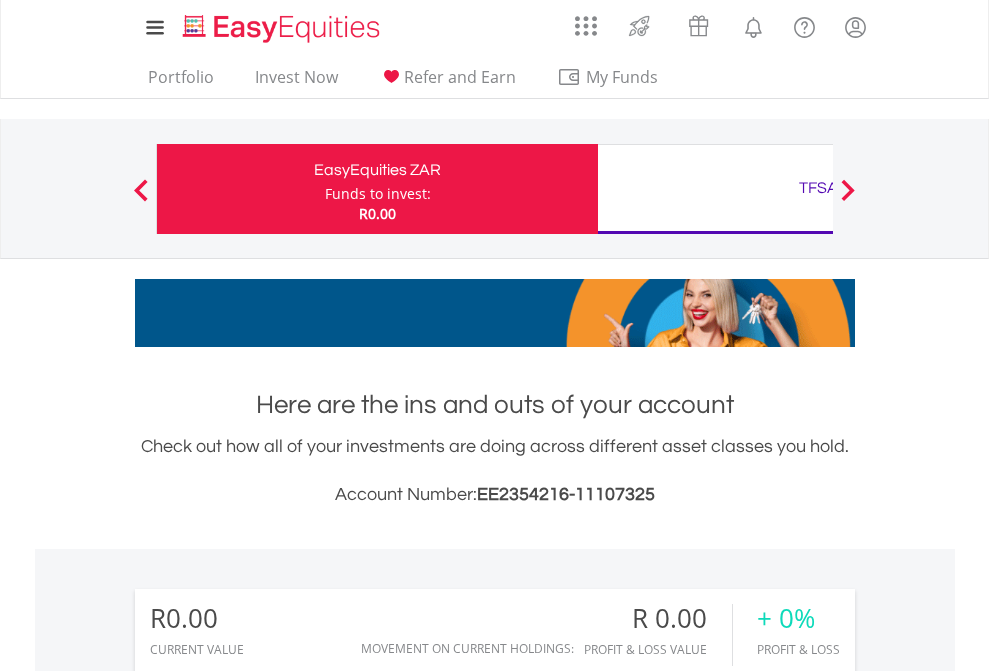 click on "Funds to invest:" at bounding box center [378, 194] 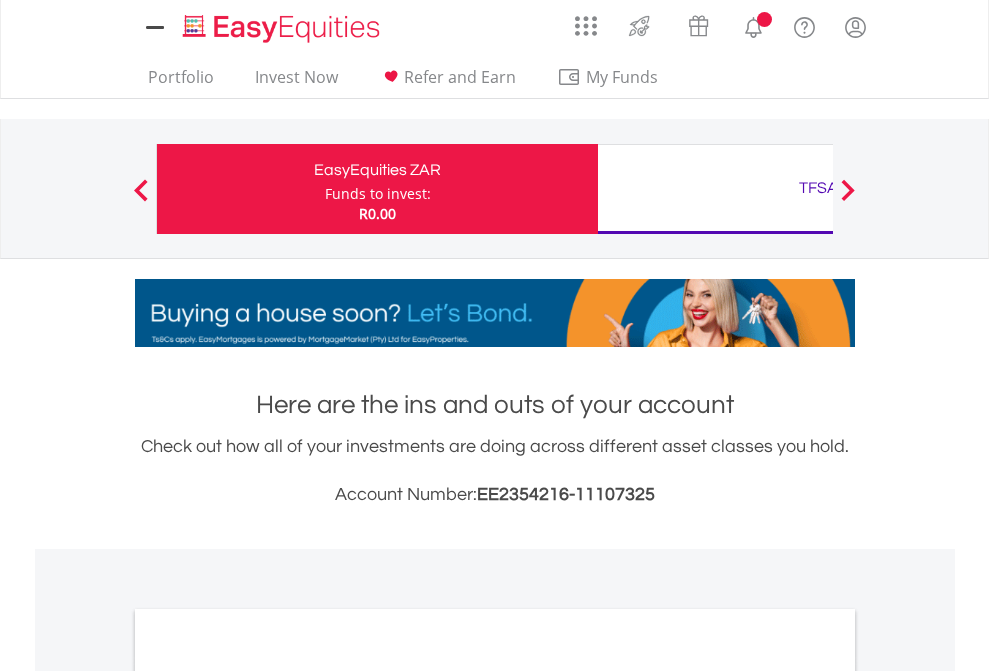 scroll, scrollTop: 0, scrollLeft: 0, axis: both 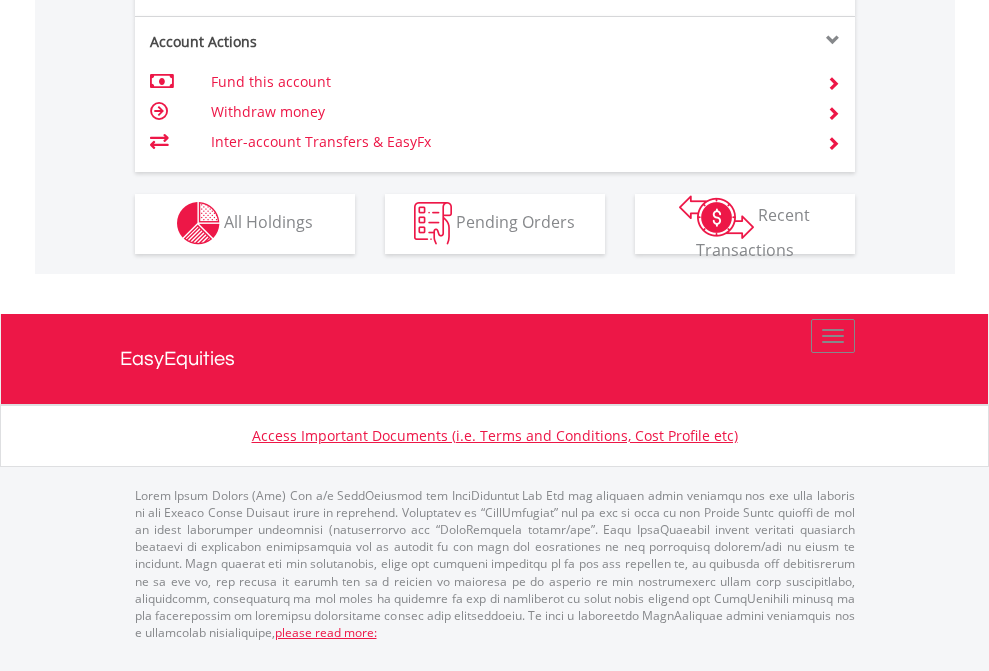 click on "Investment types" at bounding box center (706, -353) 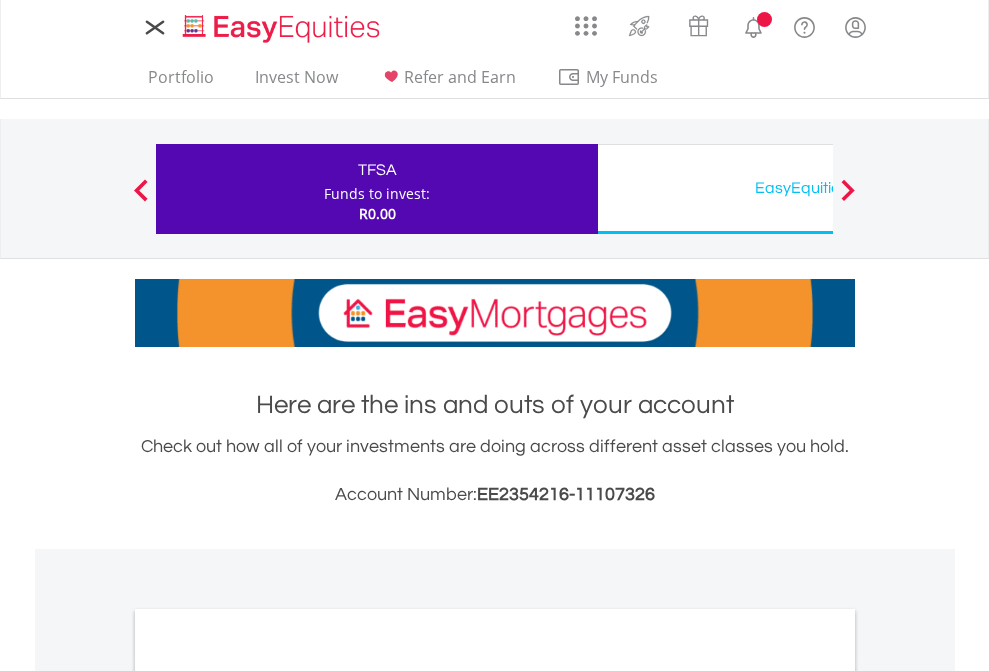 scroll, scrollTop: 0, scrollLeft: 0, axis: both 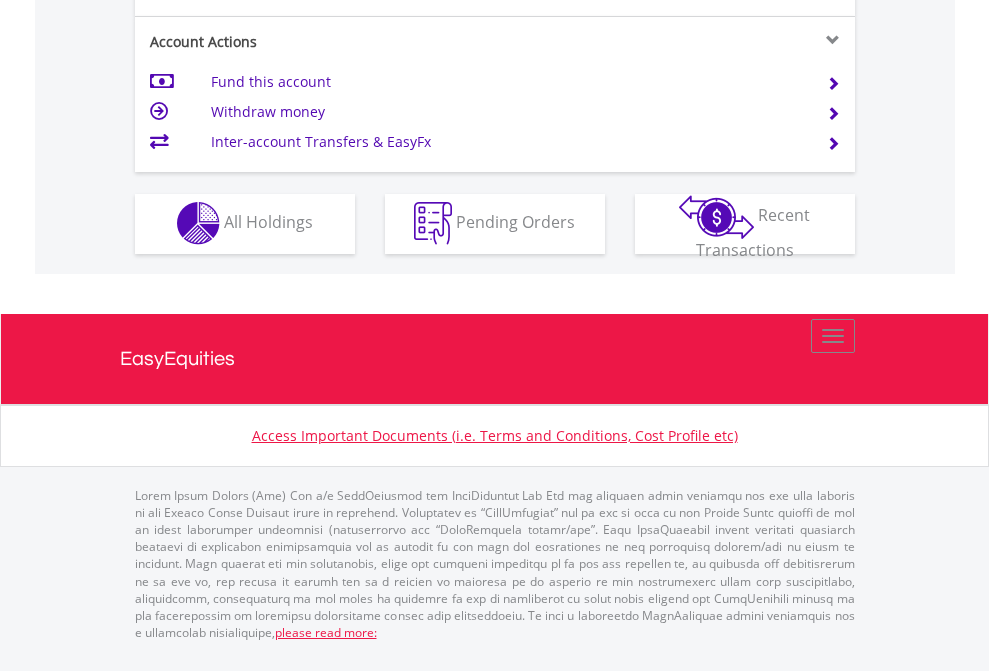 click on "Investment types" at bounding box center (706, -353) 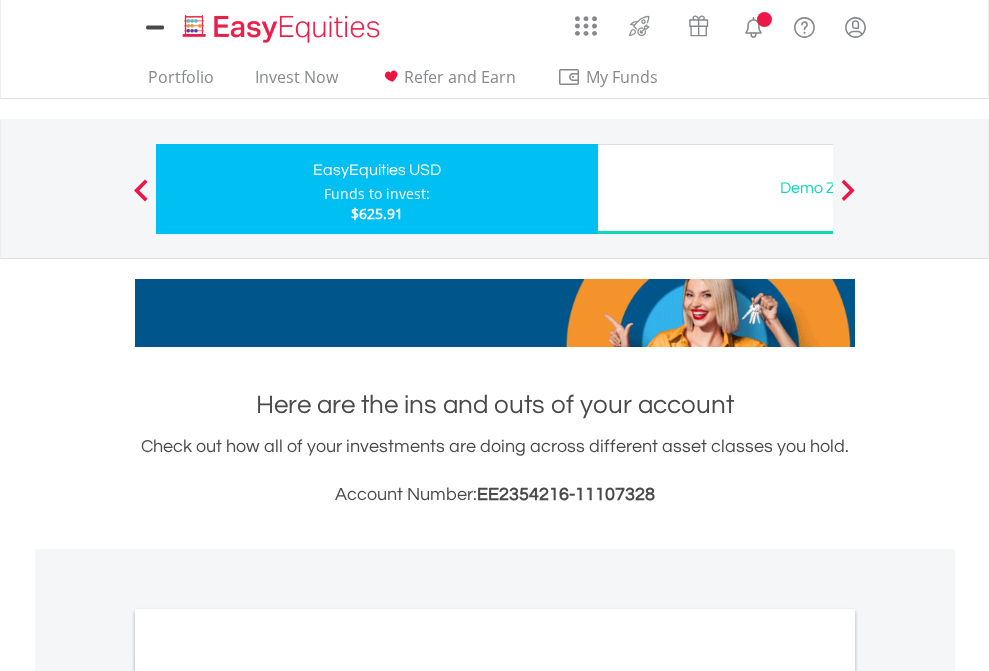 scroll, scrollTop: 0, scrollLeft: 0, axis: both 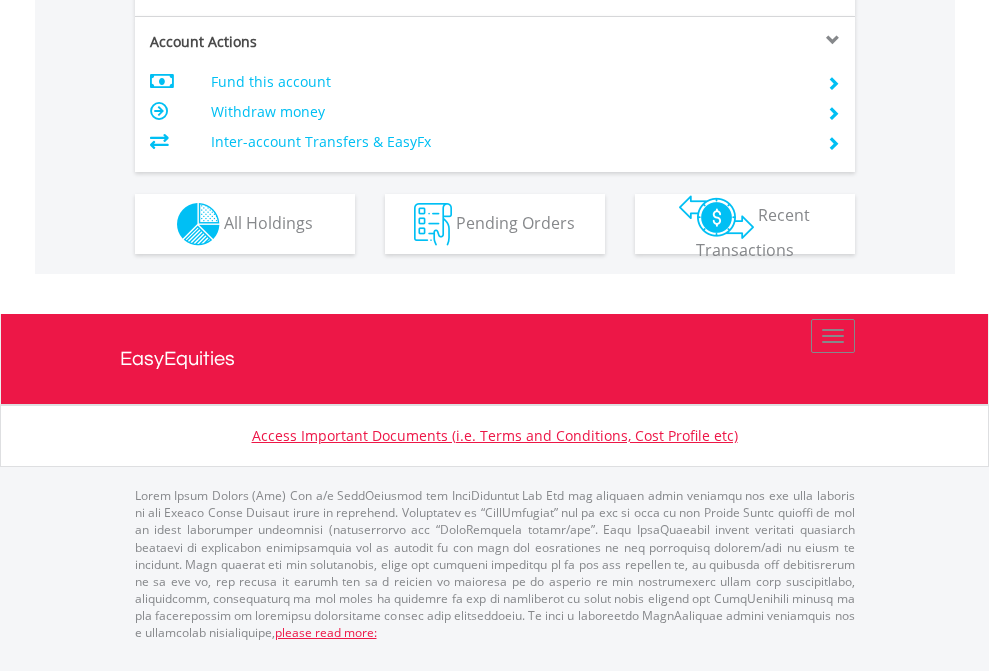 click on "Investment types" at bounding box center (706, -337) 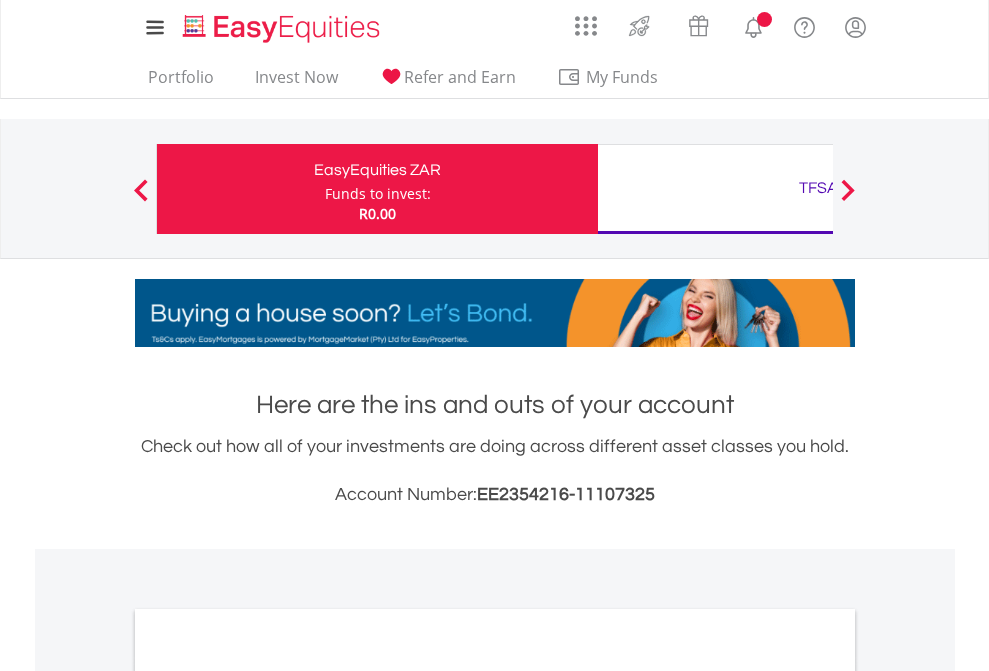 scroll, scrollTop: 0, scrollLeft: 0, axis: both 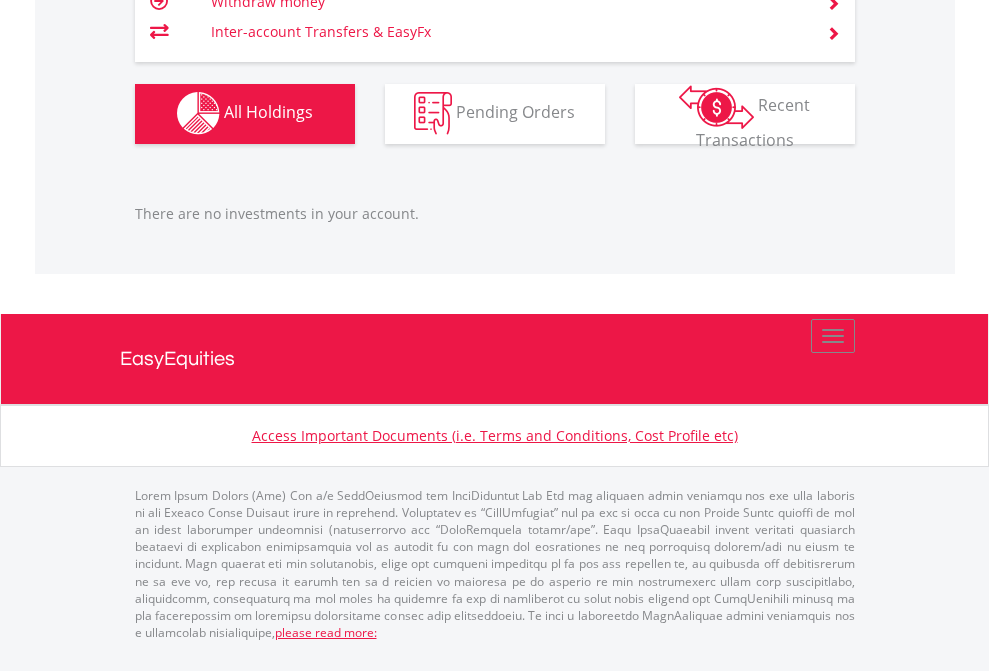 click on "TFSA" at bounding box center [818, -1142] 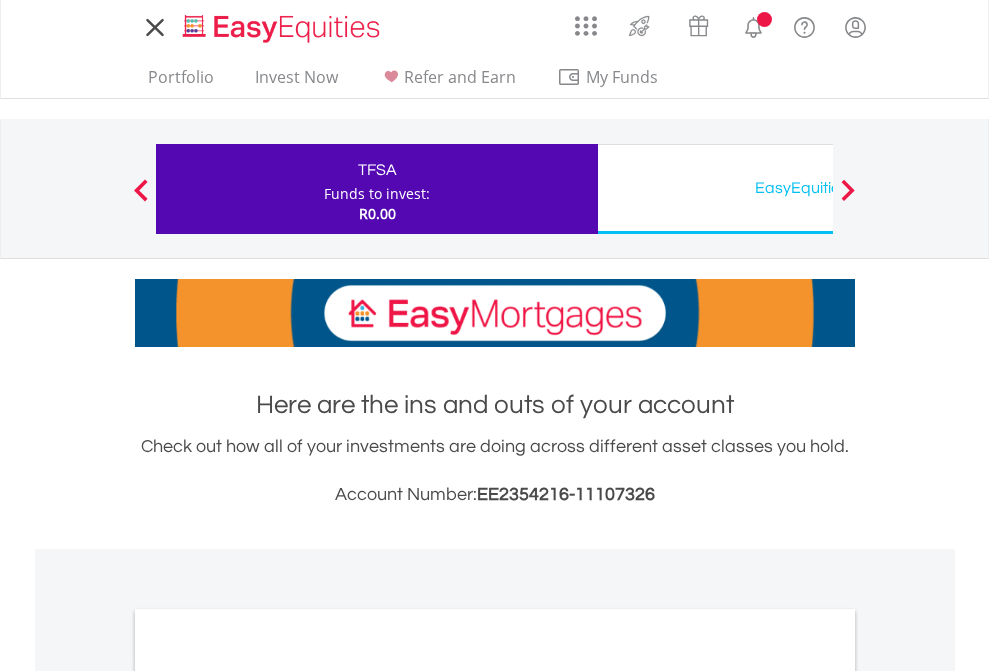 scroll, scrollTop: 0, scrollLeft: 0, axis: both 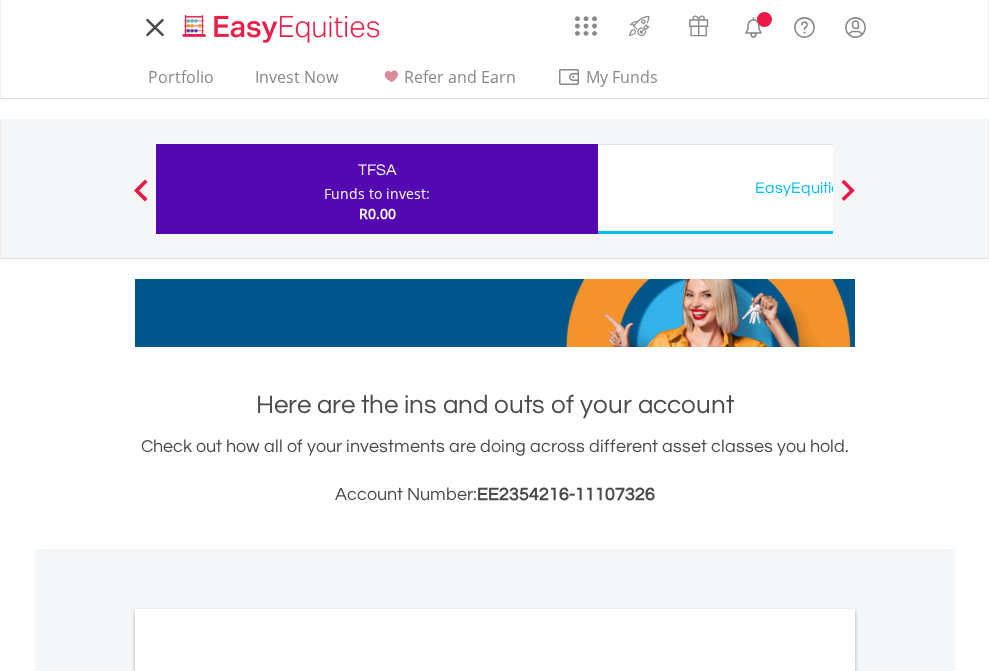 click on "All Holdings" at bounding box center (268, 1096) 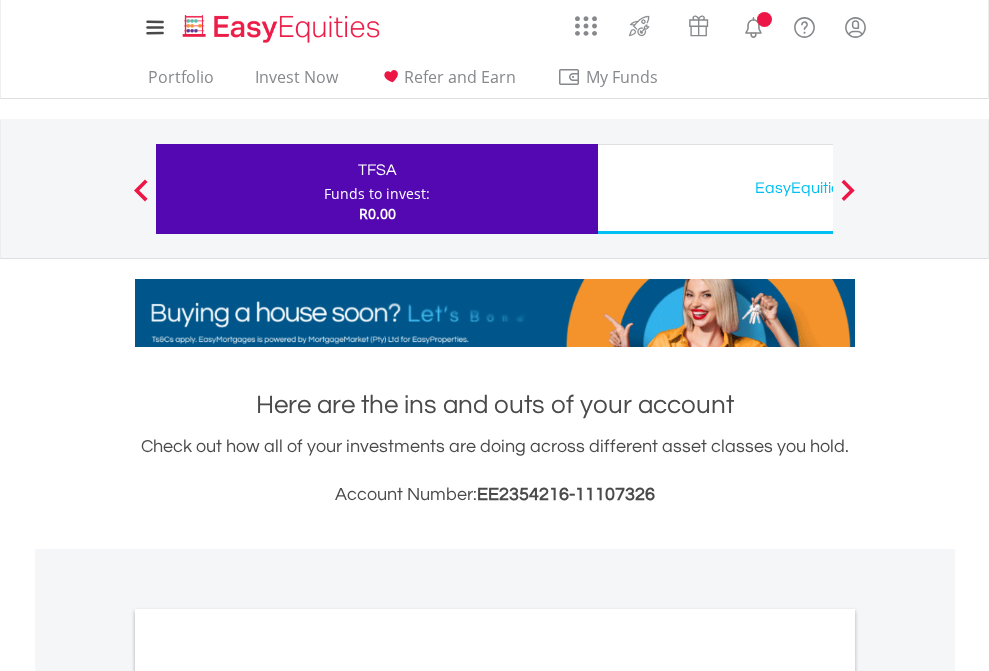 scroll, scrollTop: 1202, scrollLeft: 0, axis: vertical 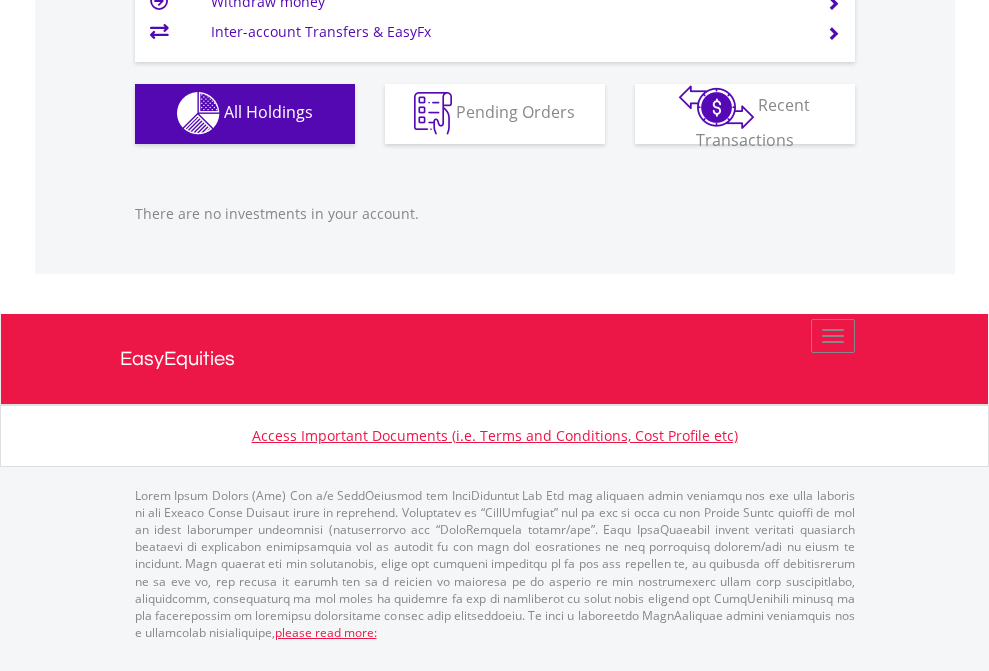 click on "EasyEquities USD" at bounding box center (818, -1142) 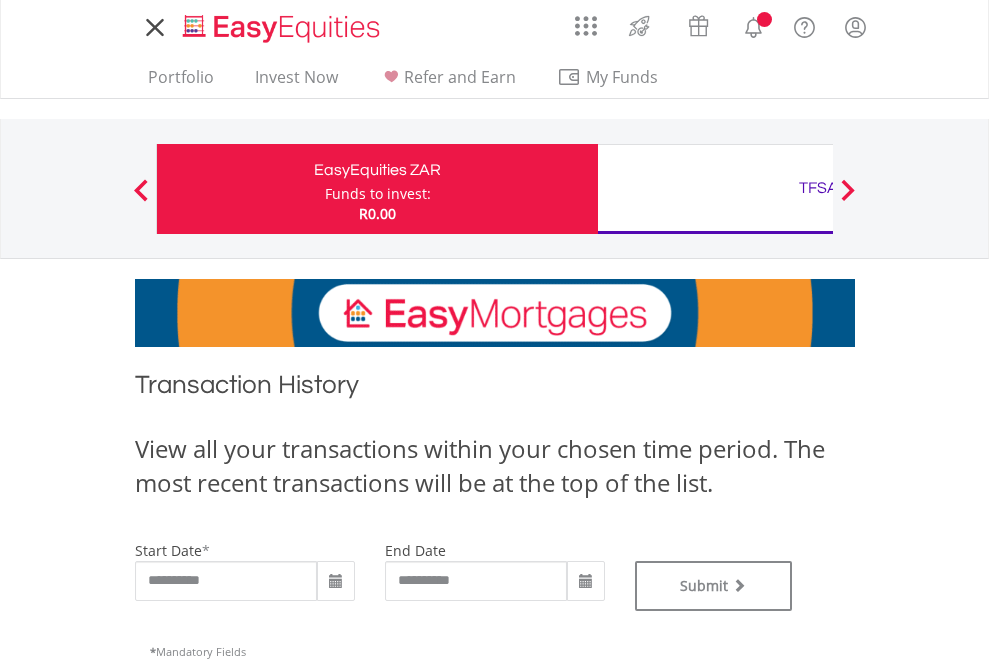 scroll, scrollTop: 0, scrollLeft: 0, axis: both 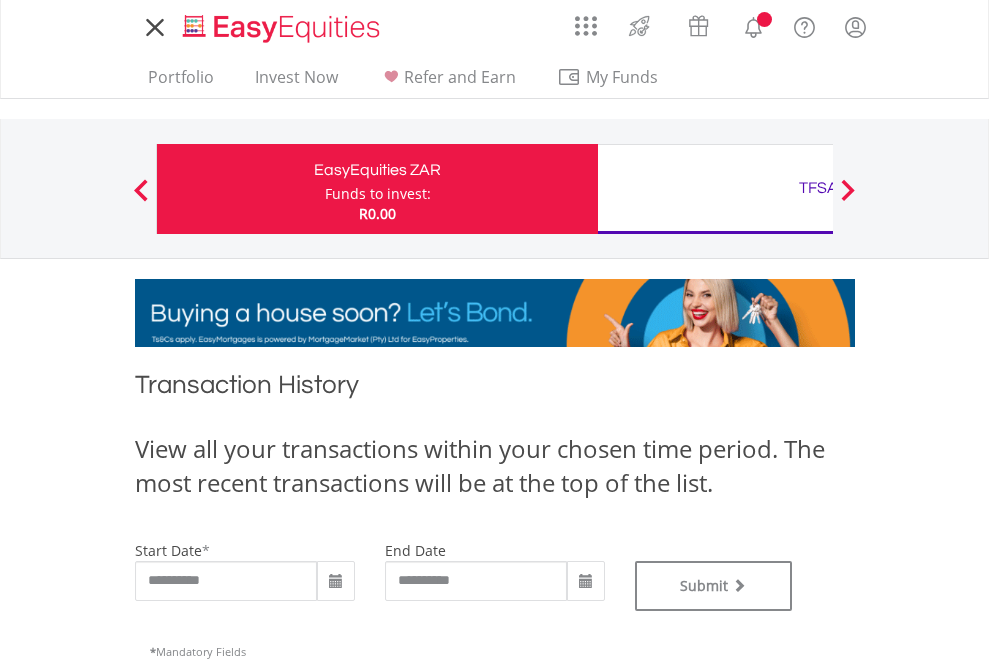 type on "**********" 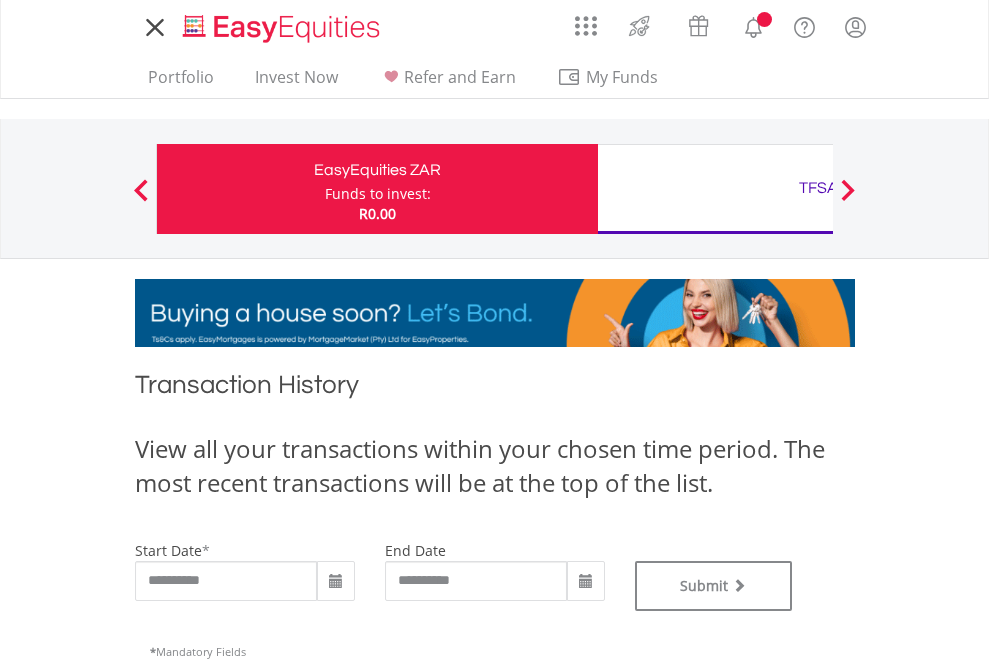 type on "**********" 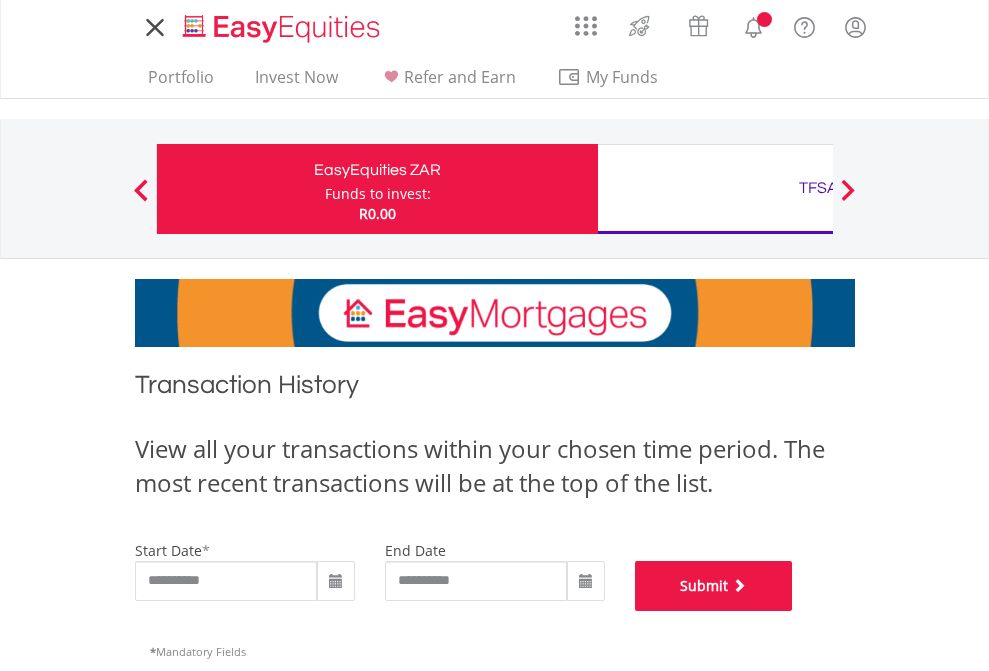 click on "Submit" at bounding box center [714, 586] 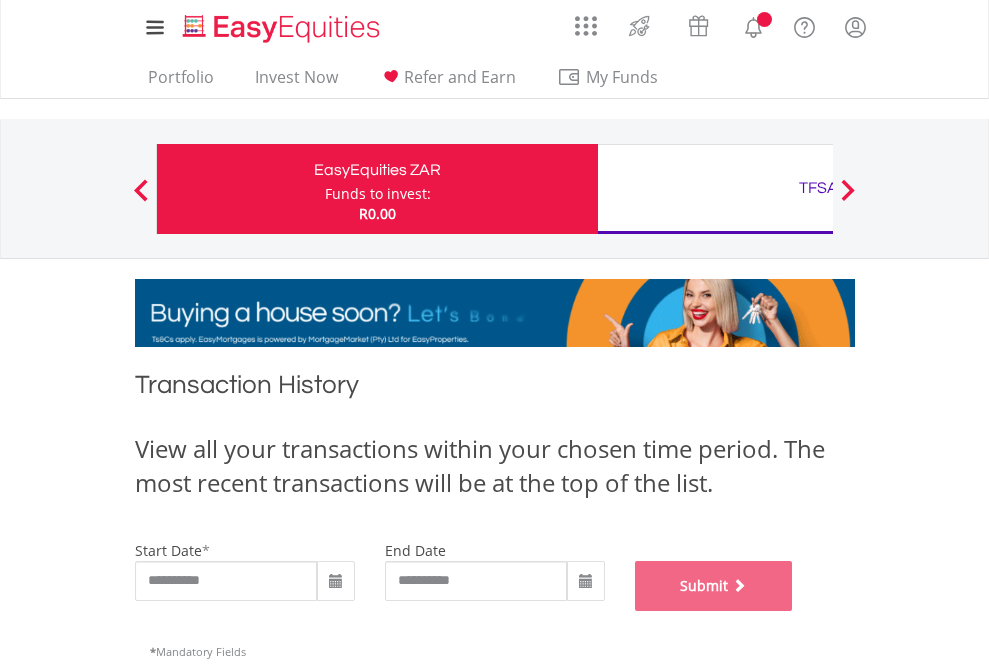scroll, scrollTop: 811, scrollLeft: 0, axis: vertical 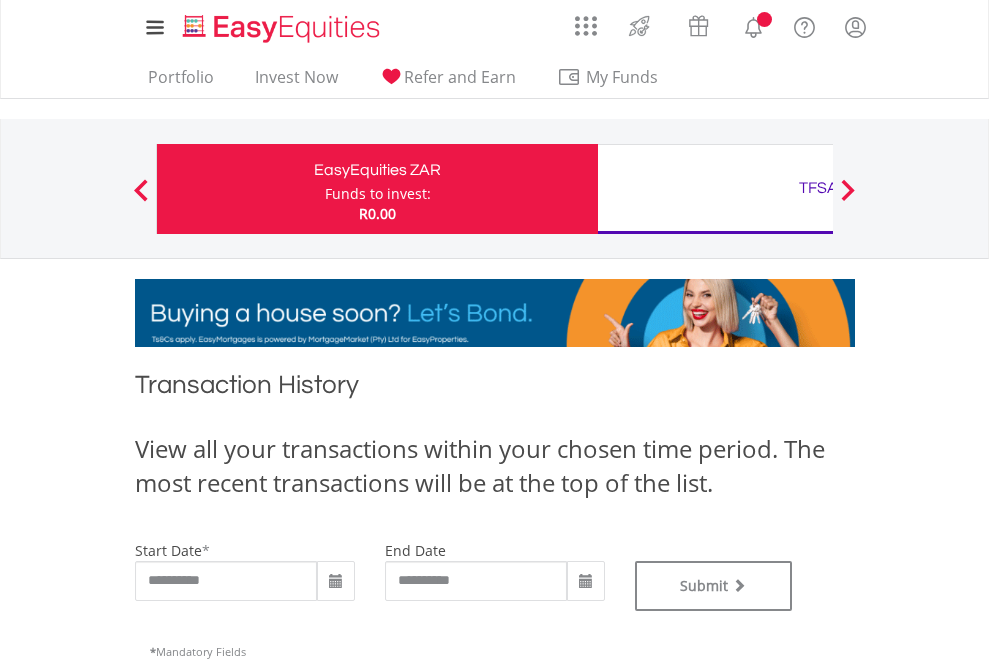 click on "TFSA" at bounding box center [818, 188] 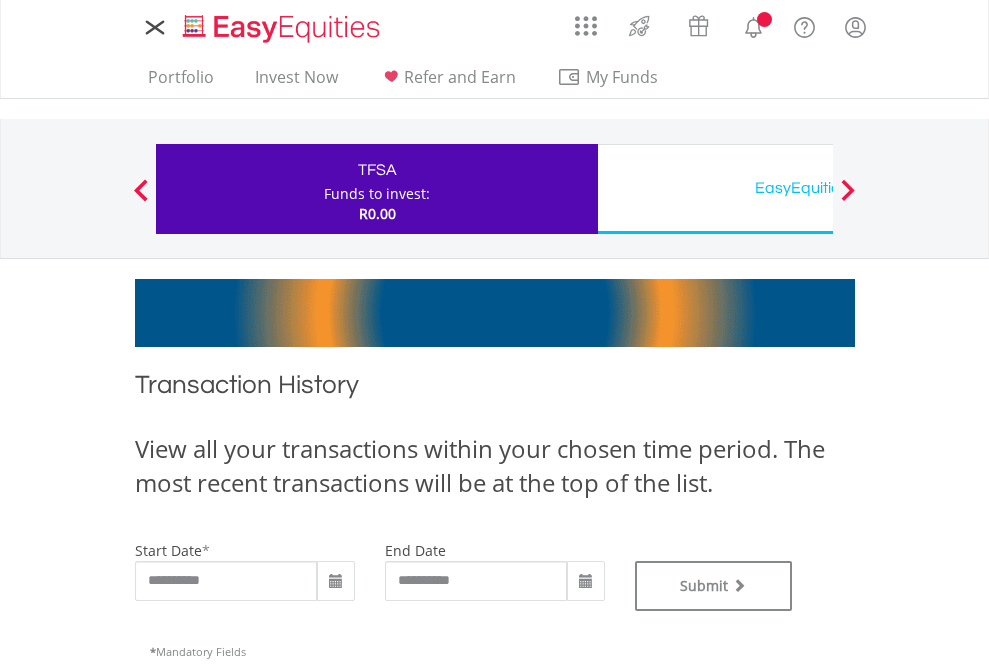 scroll, scrollTop: 0, scrollLeft: 0, axis: both 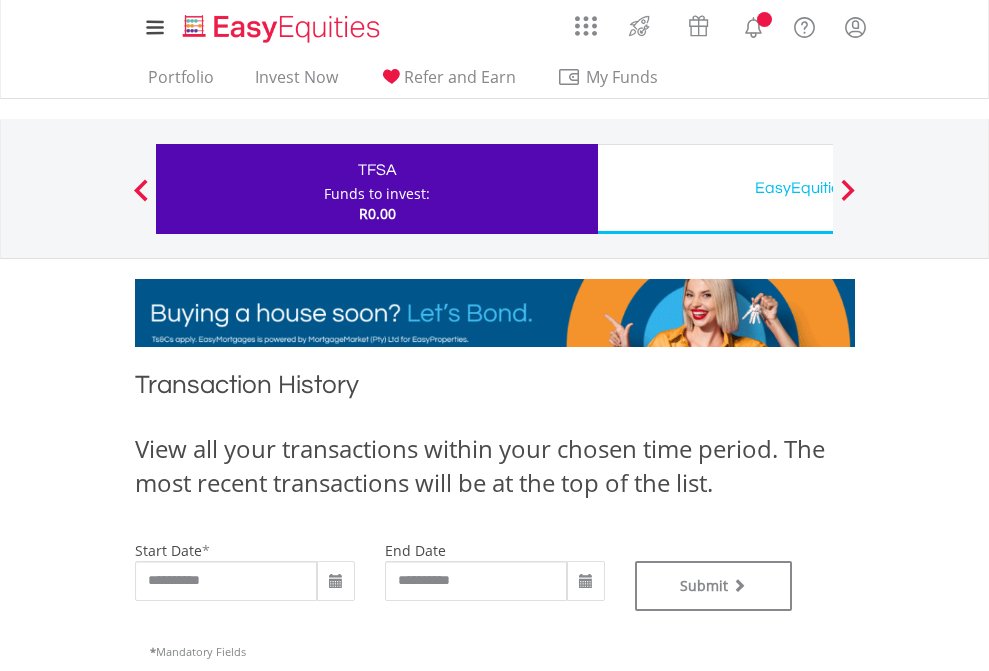 type on "**********" 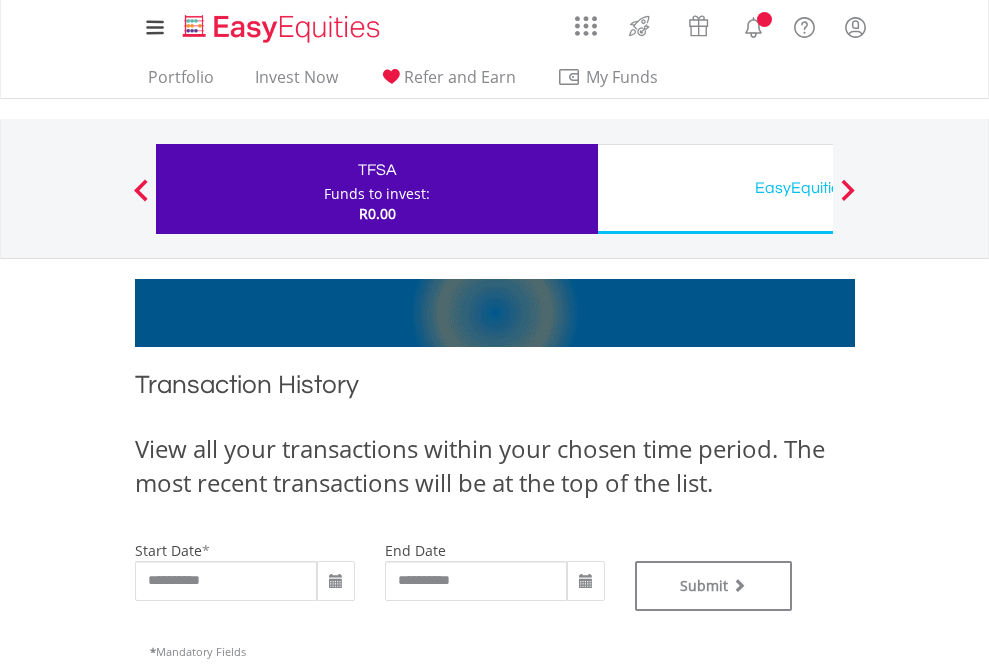 type on "**********" 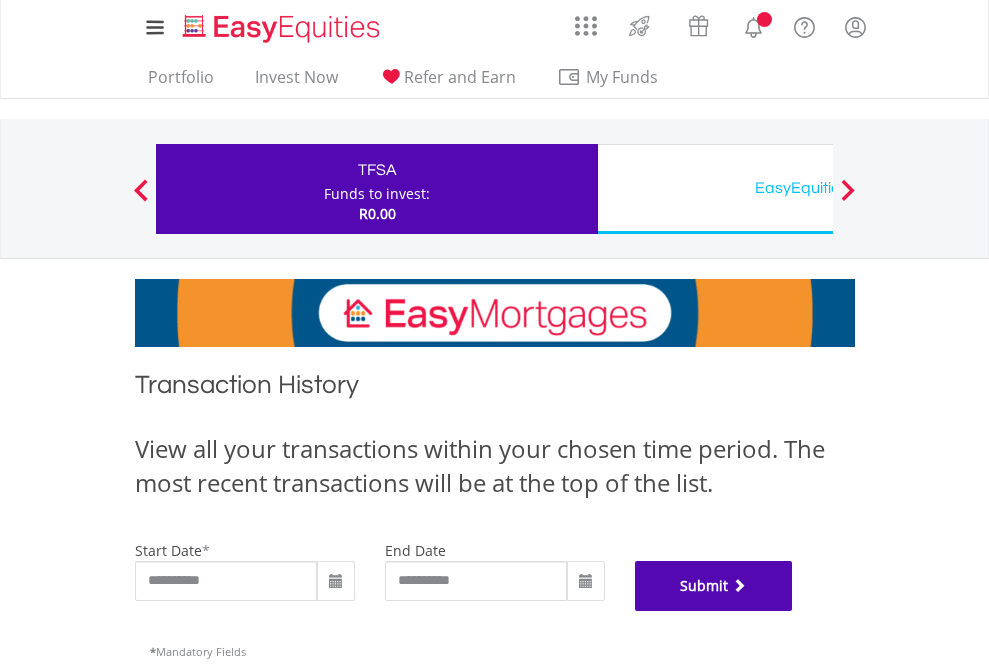 click on "Submit" at bounding box center (714, 586) 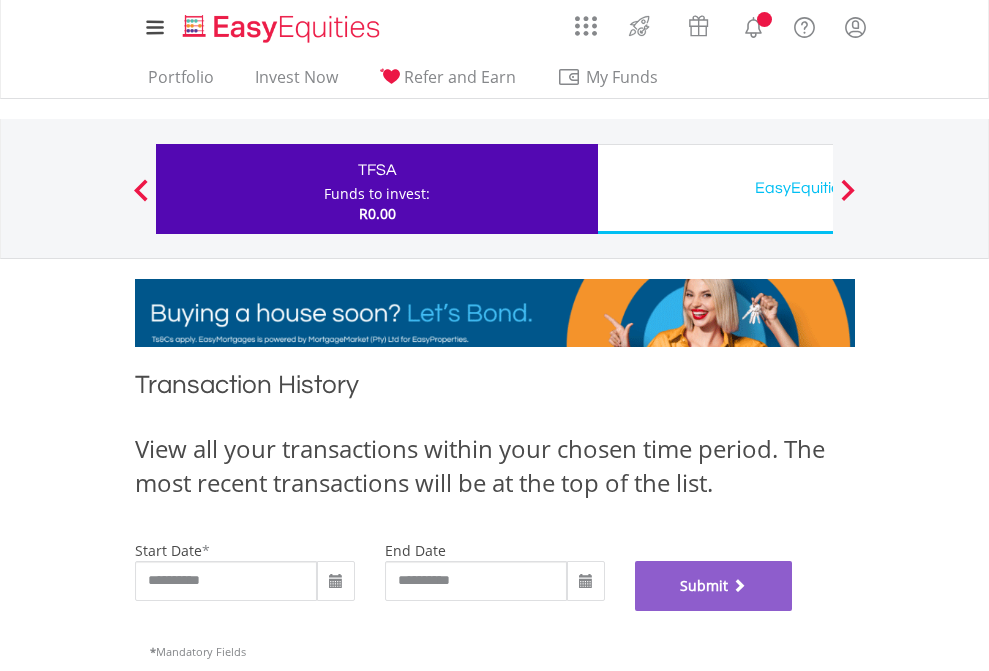 scroll, scrollTop: 811, scrollLeft: 0, axis: vertical 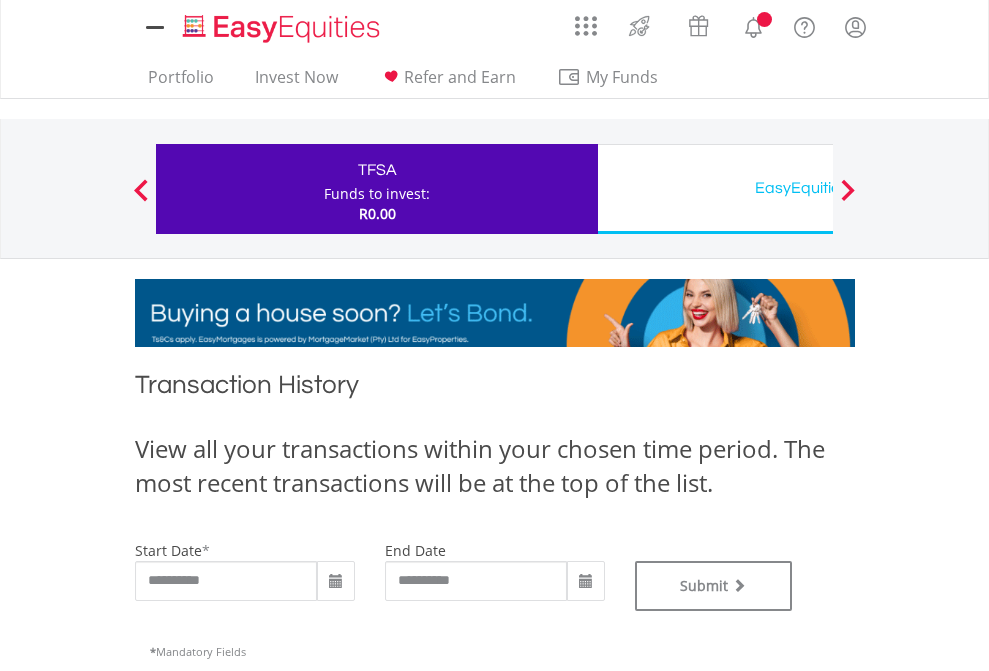 click on "EasyEquities USD" at bounding box center [818, 188] 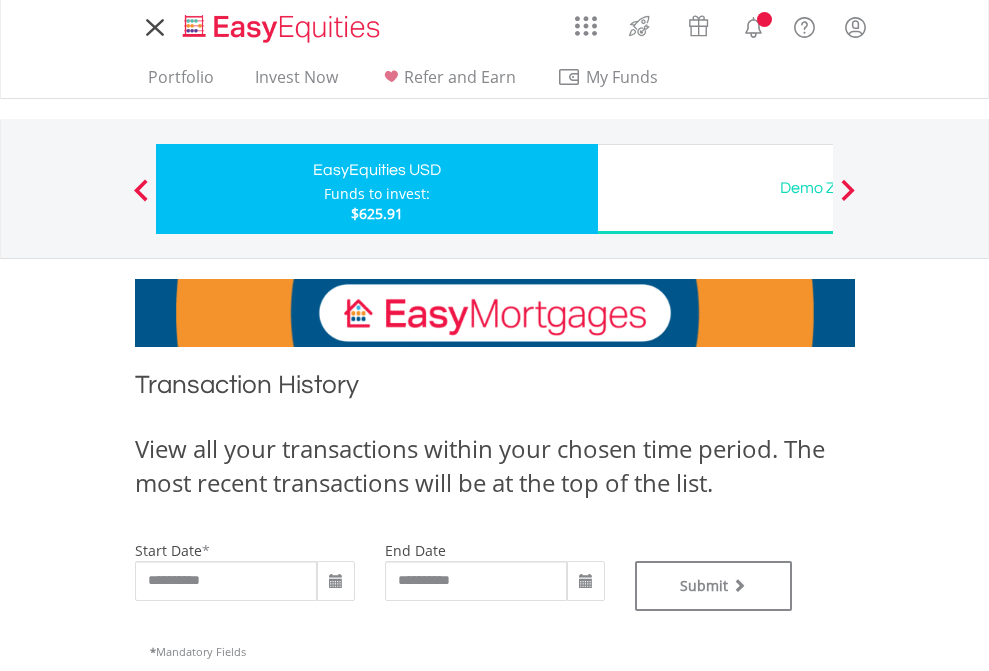 scroll, scrollTop: 0, scrollLeft: 0, axis: both 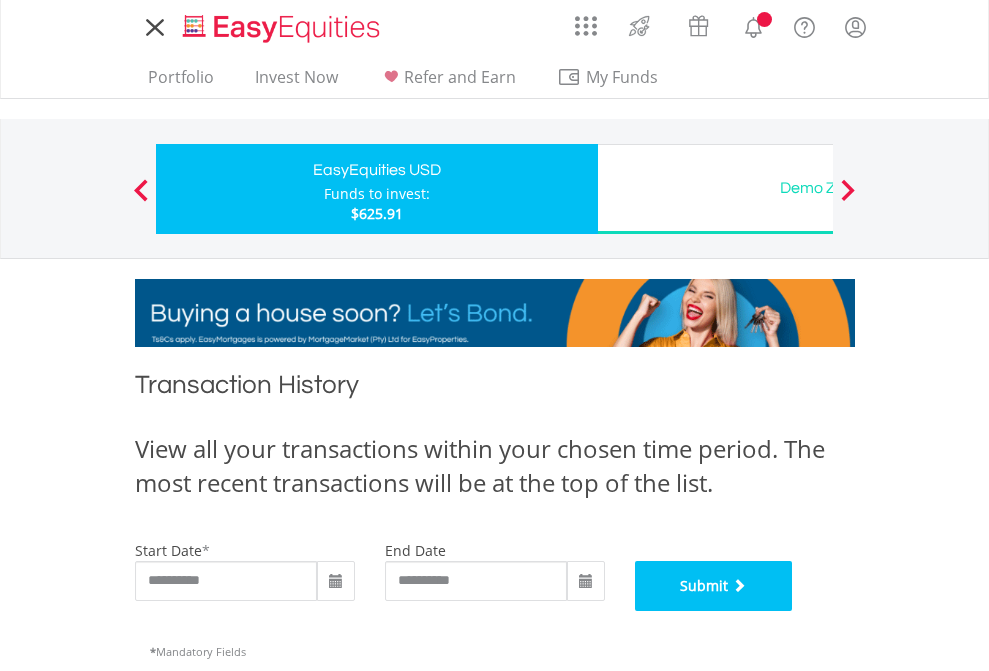 click on "Submit" at bounding box center [714, 586] 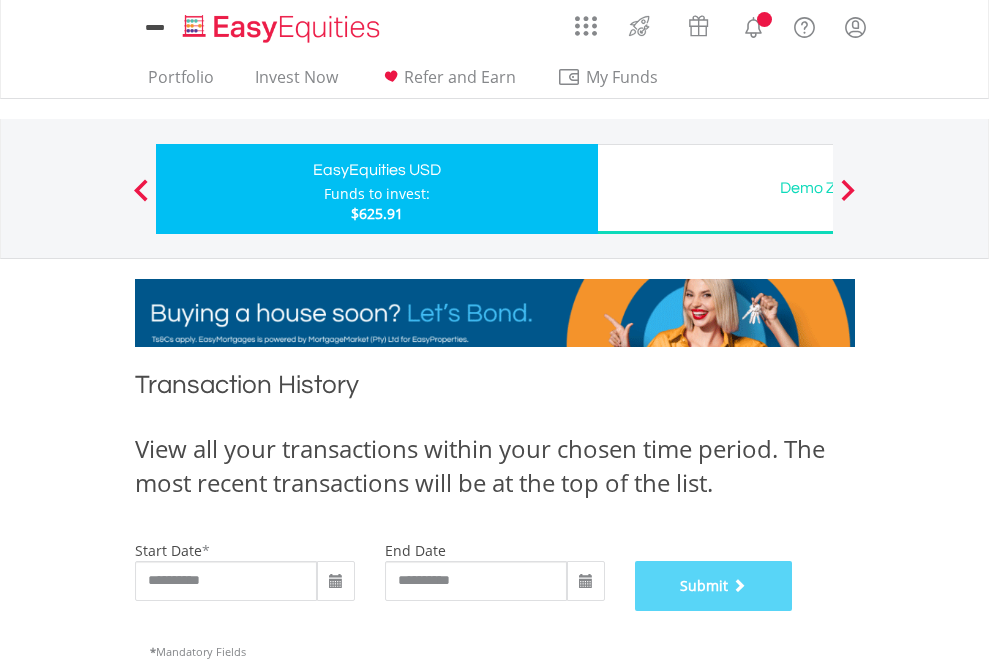 scroll, scrollTop: 811, scrollLeft: 0, axis: vertical 